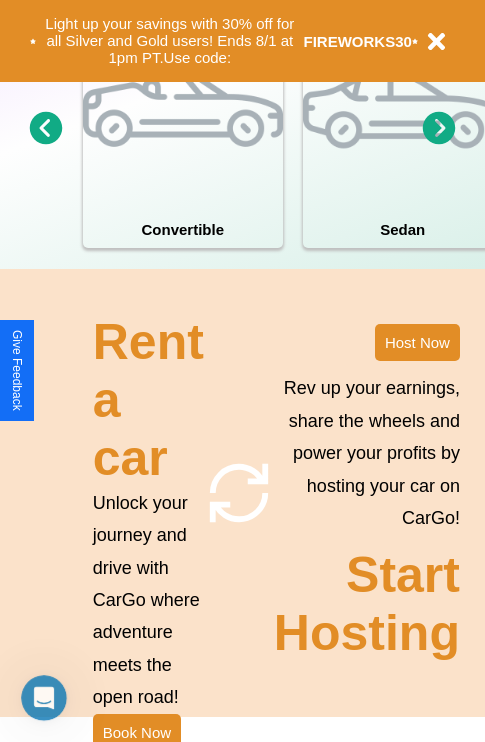 scroll, scrollTop: 1558, scrollLeft: 0, axis: vertical 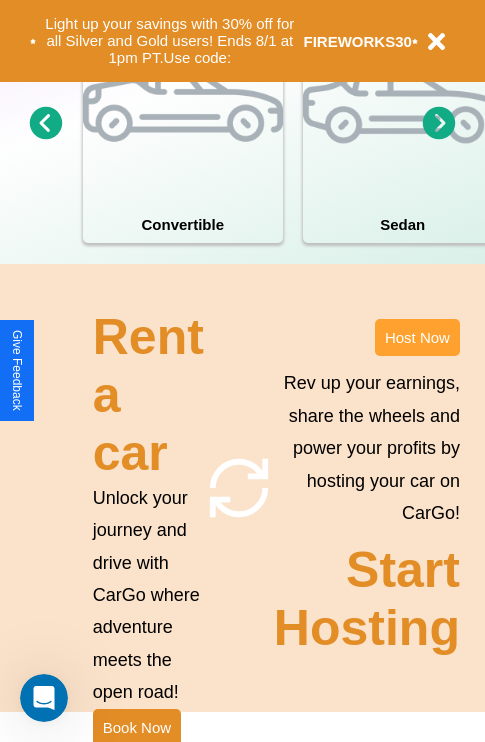 click on "Host Now" at bounding box center [417, 337] 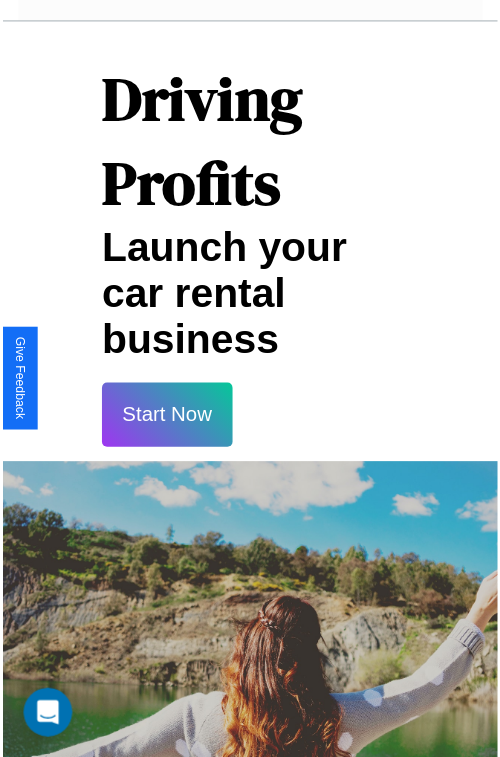 scroll, scrollTop: 35, scrollLeft: 0, axis: vertical 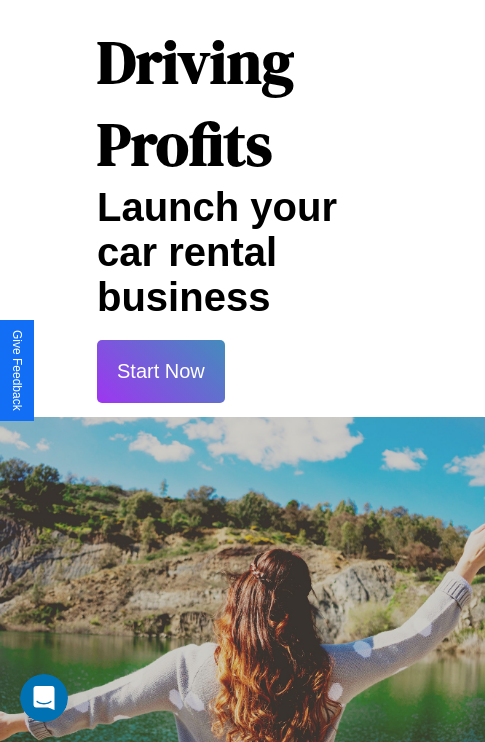 click on "Start Now" at bounding box center (161, 371) 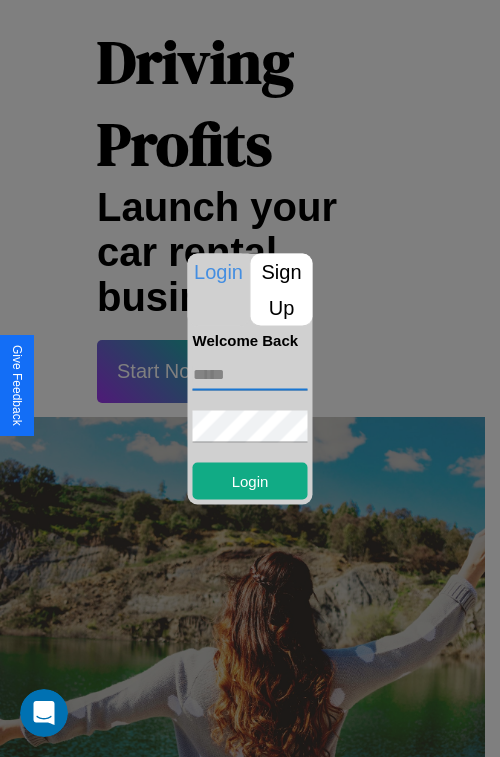 click at bounding box center (250, 374) 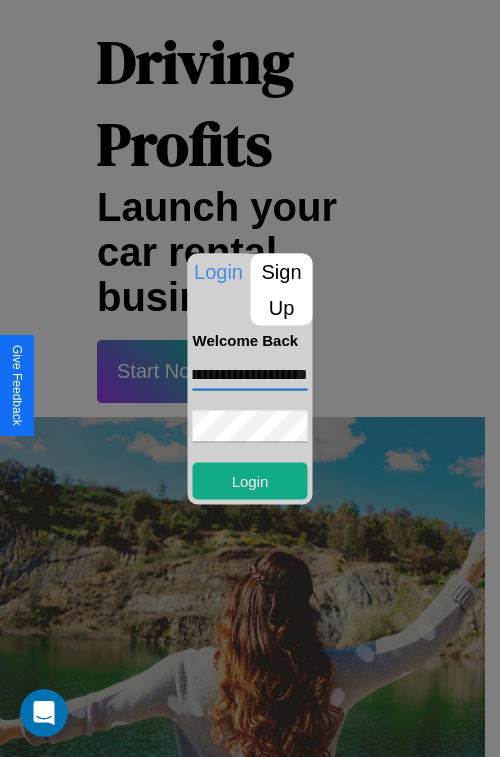 scroll, scrollTop: 0, scrollLeft: 64, axis: horizontal 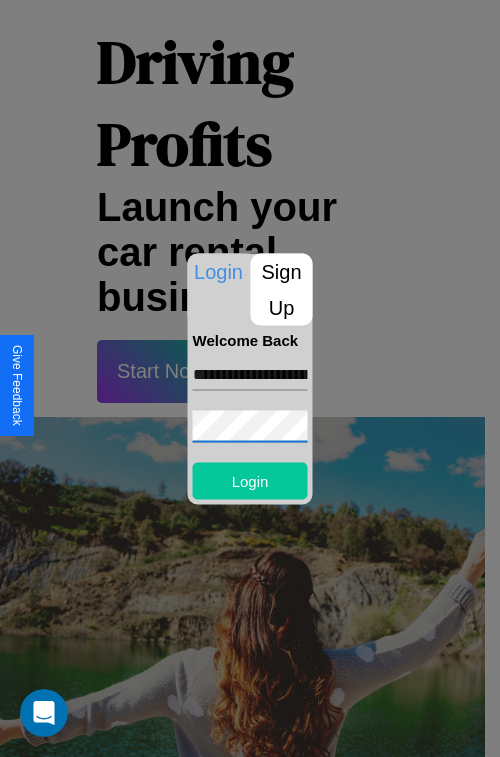 click on "Login" at bounding box center (250, 480) 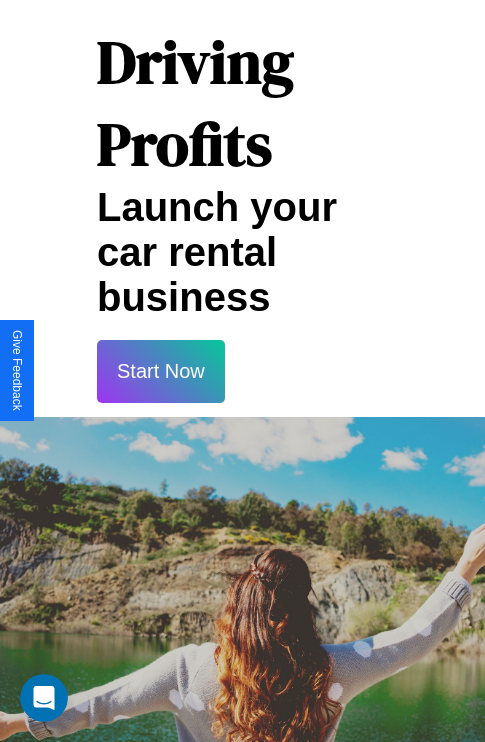 scroll, scrollTop: 0, scrollLeft: 0, axis: both 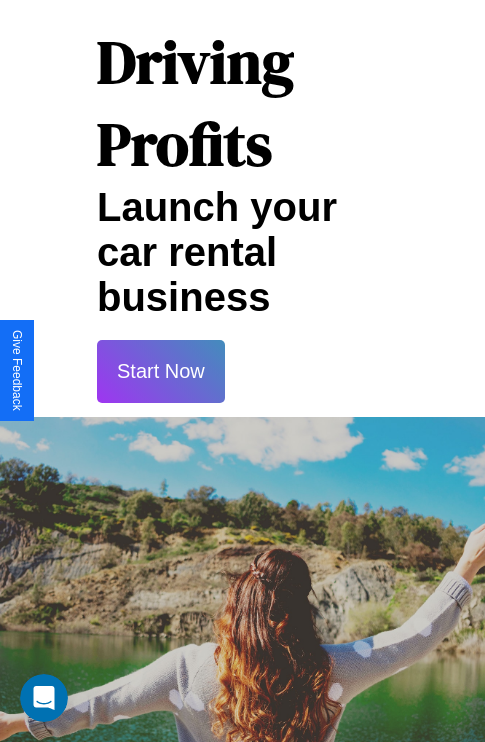 click on "Start Now" at bounding box center [161, 371] 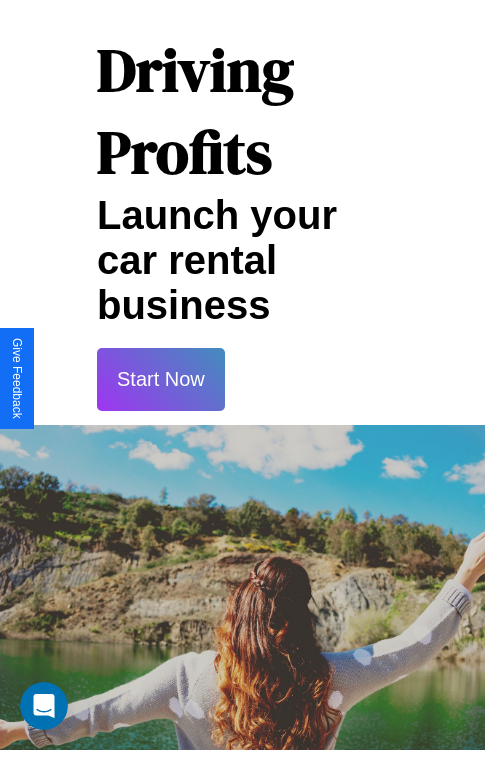 scroll, scrollTop: 0, scrollLeft: 0, axis: both 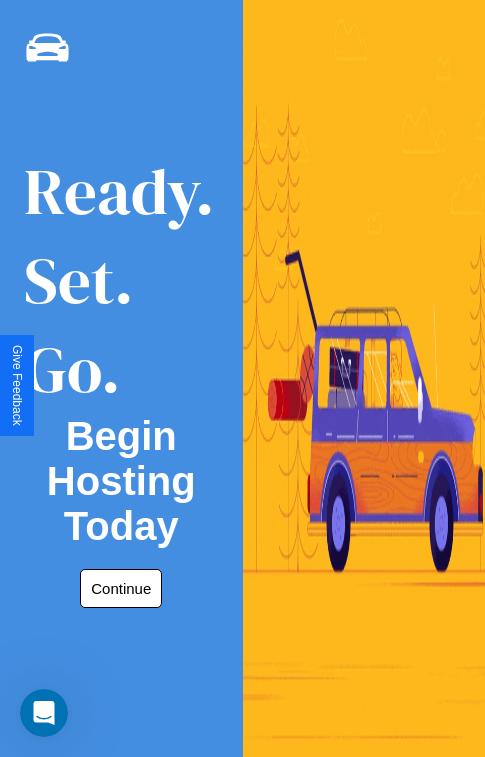 click on "Continue" at bounding box center (121, 588) 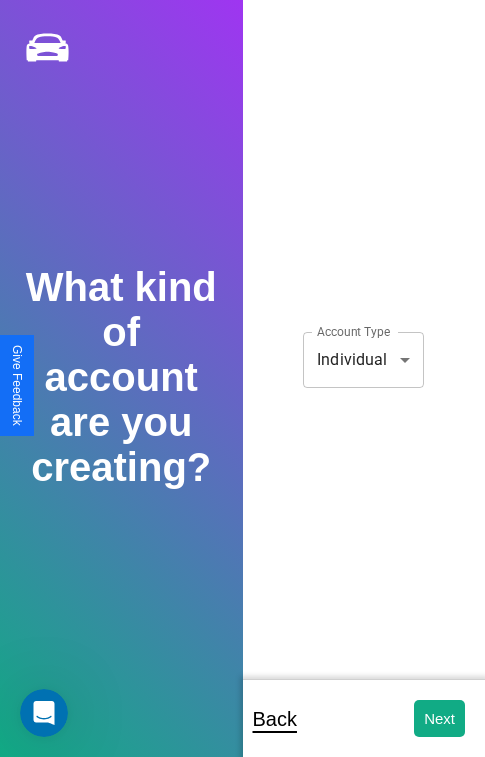 click on "CarGo What kind of account are you creating? Account Type Individual [ADDRESS] Account Type Back Next Support ID: [SUPPORT_ID] Give Feedback" at bounding box center (242, 392) 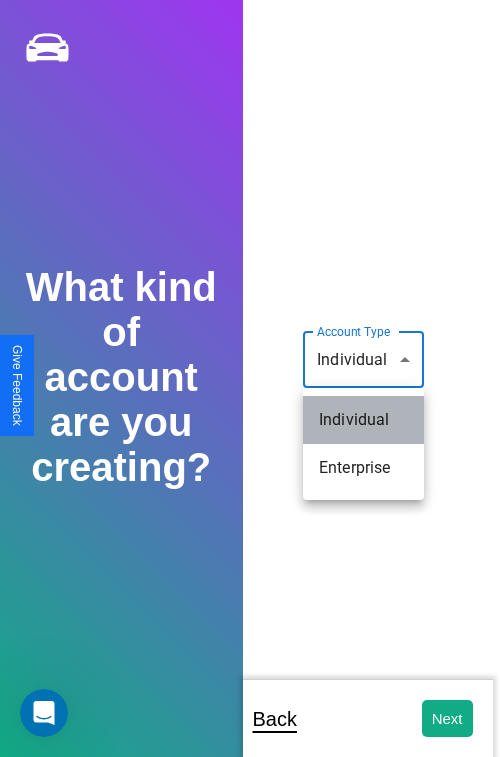 click on "Individual" at bounding box center (363, 420) 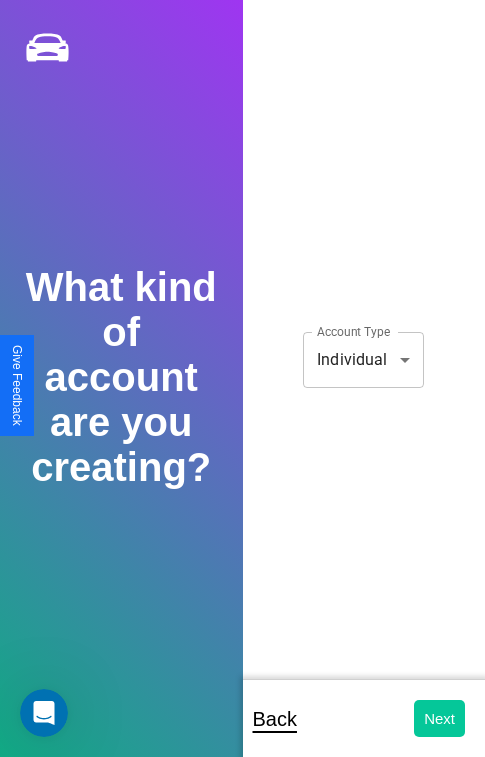 click on "Next" at bounding box center (439, 718) 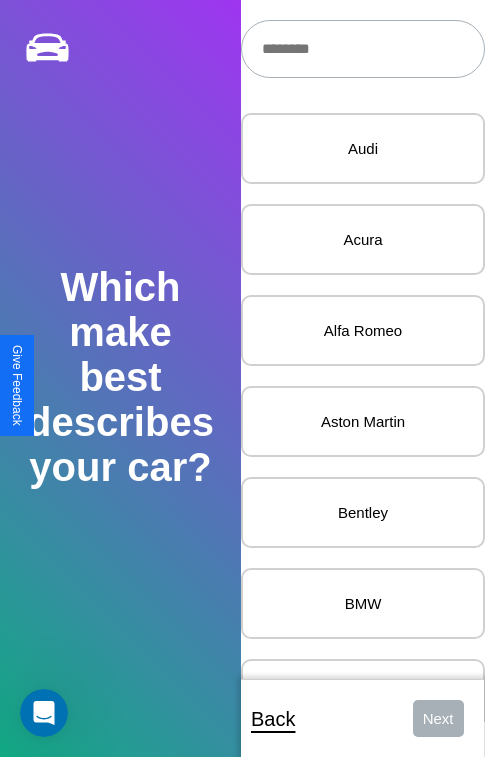 scroll, scrollTop: 27, scrollLeft: 0, axis: vertical 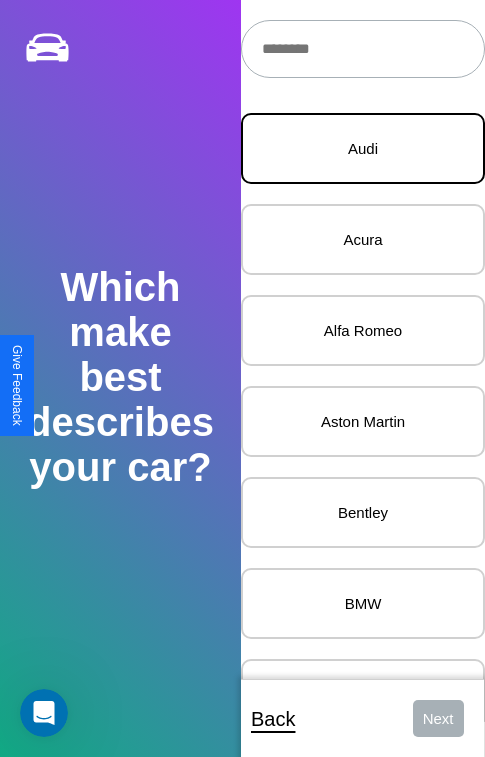 click on "Audi" at bounding box center (363, 148) 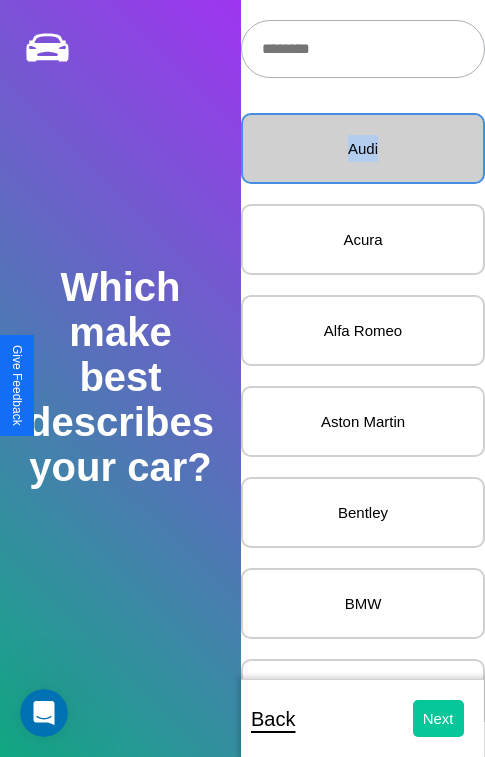 click on "Next" at bounding box center [438, 718] 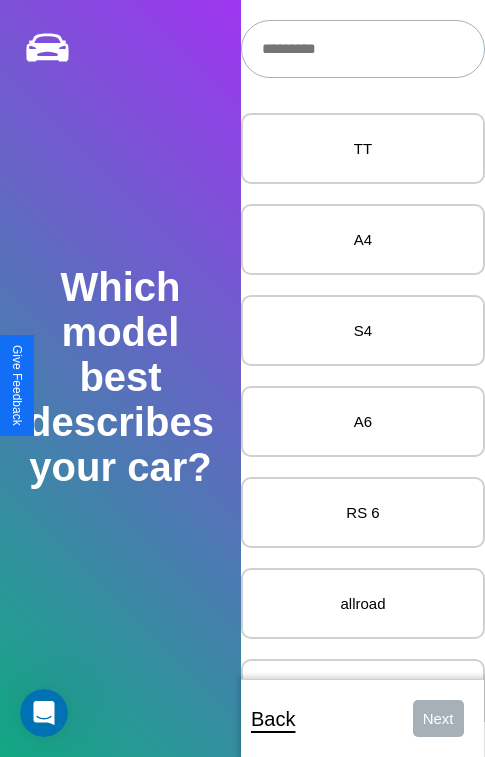 scroll, scrollTop: 24, scrollLeft: 0, axis: vertical 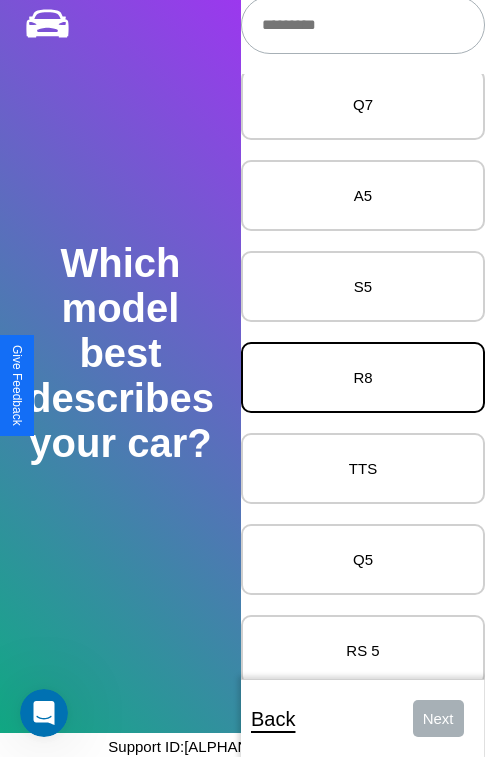 click on "R8" at bounding box center (363, 377) 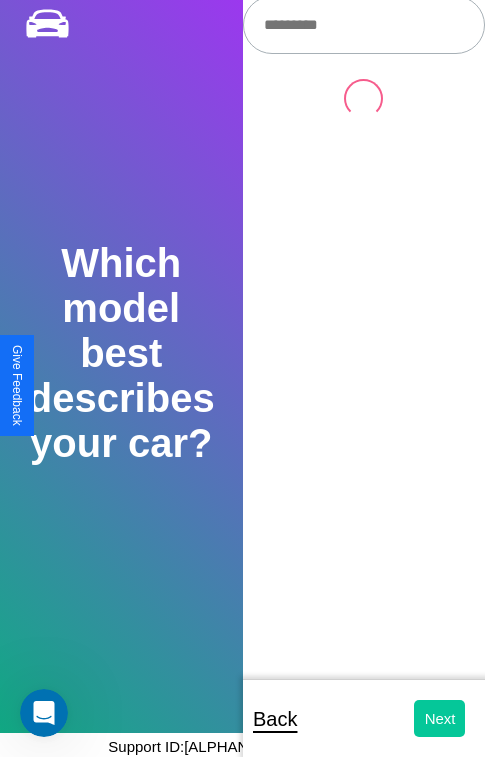 scroll, scrollTop: 0, scrollLeft: 0, axis: both 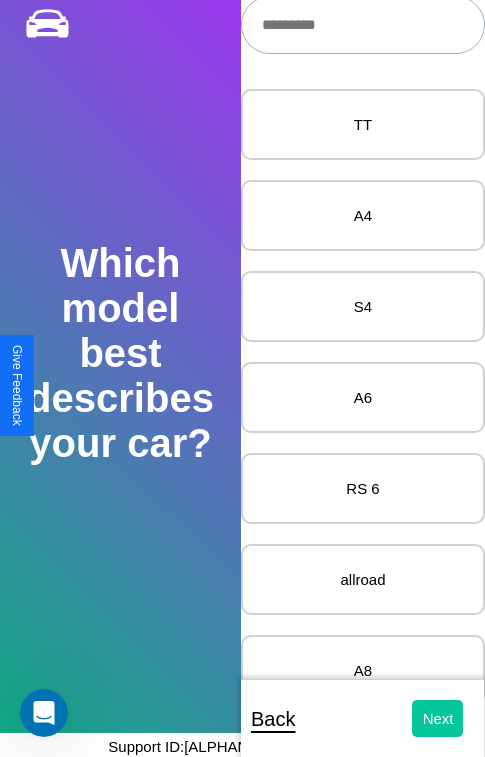 click on "Next" at bounding box center [438, 718] 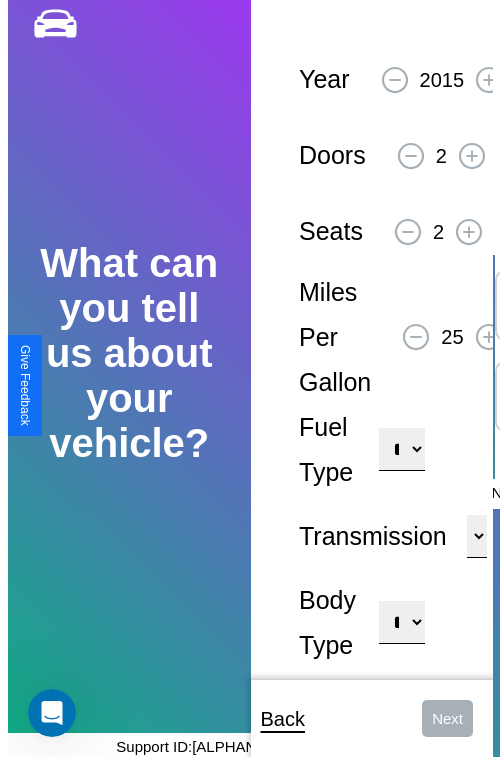 scroll, scrollTop: 0, scrollLeft: 0, axis: both 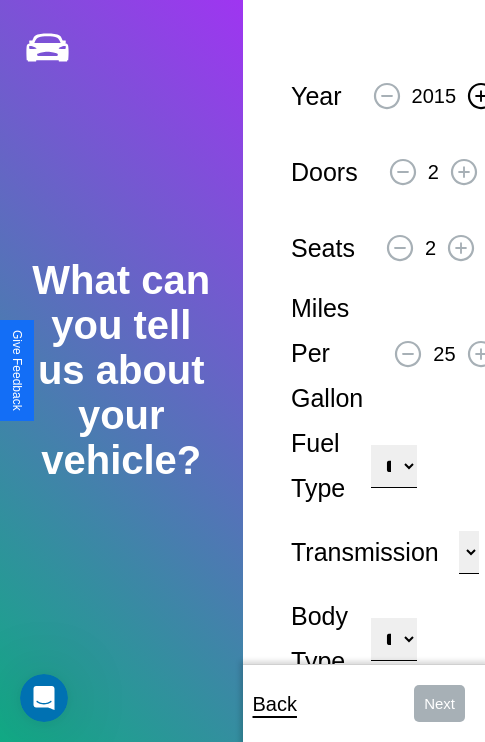click 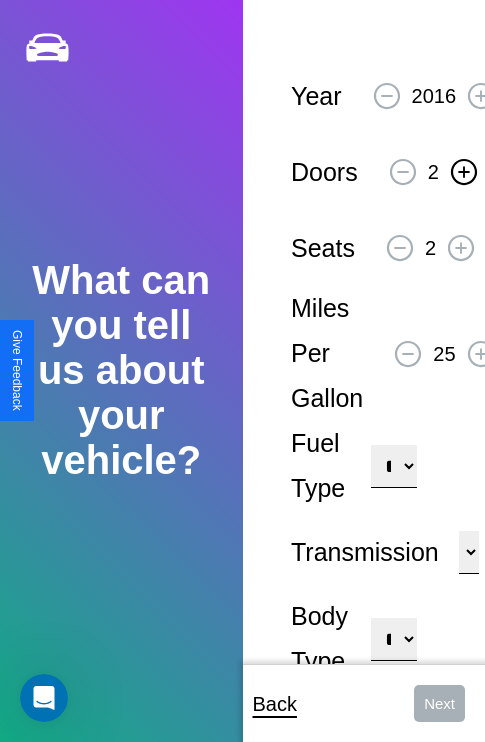 click 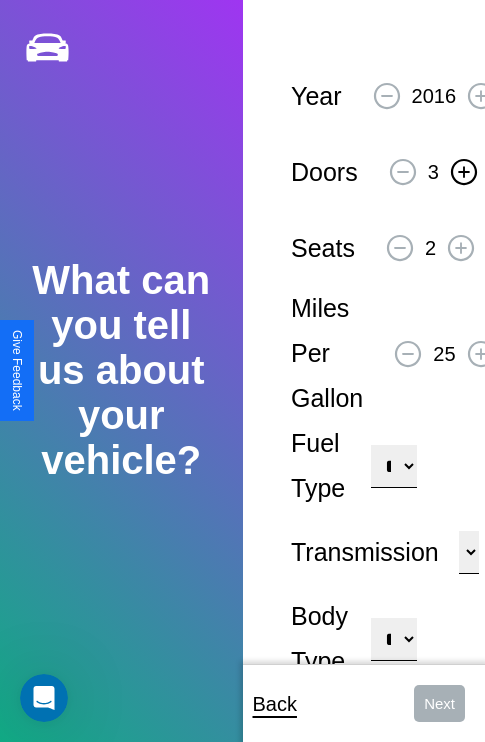 click 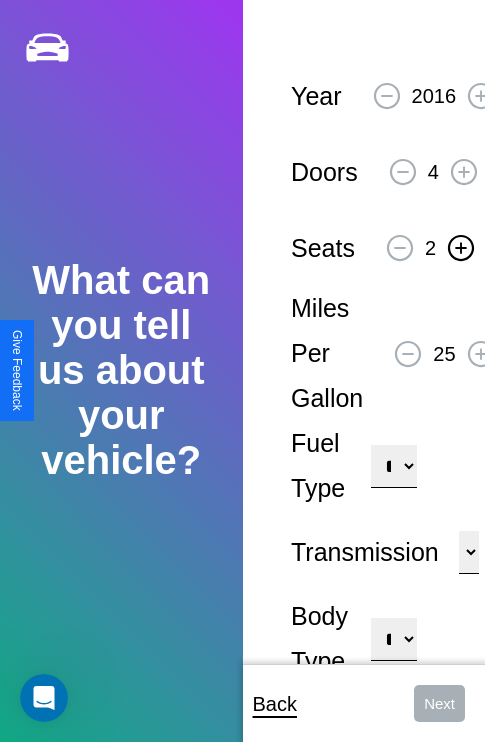 click 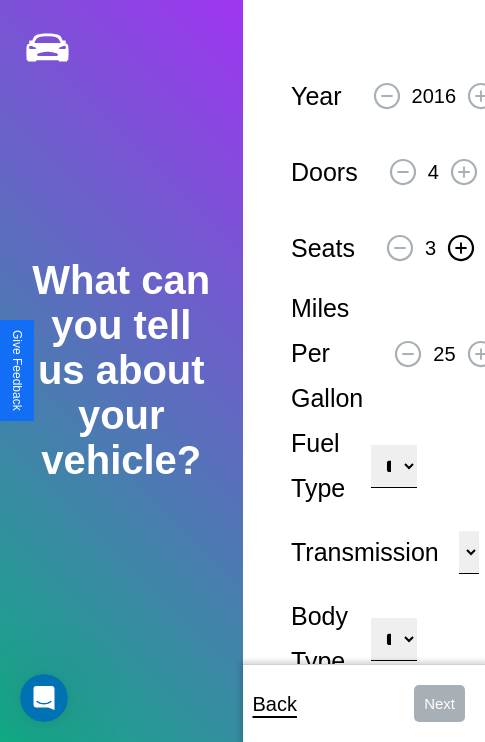 click 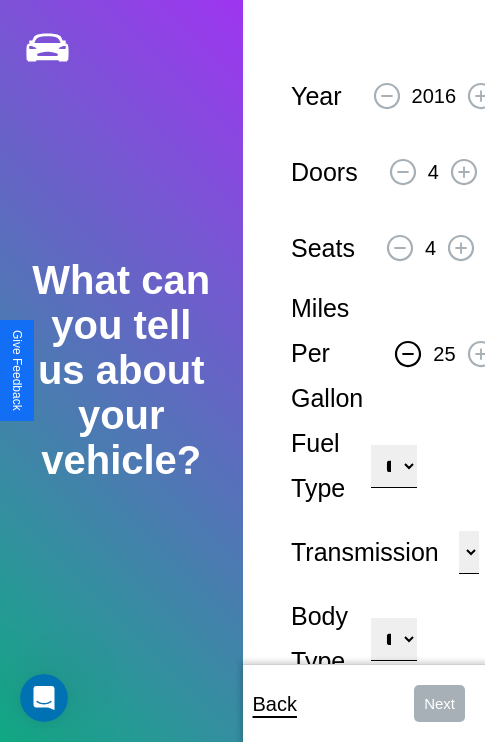 click 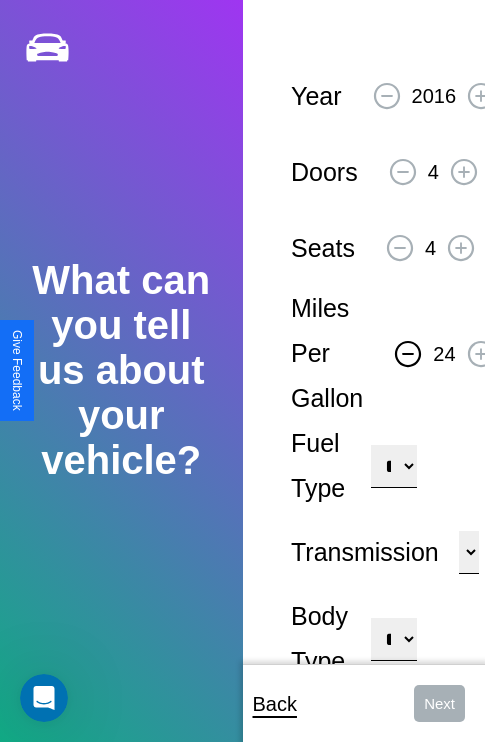 click 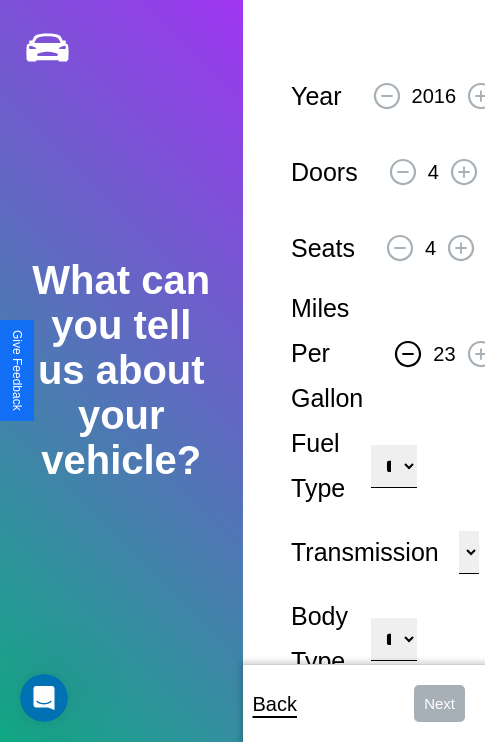 click 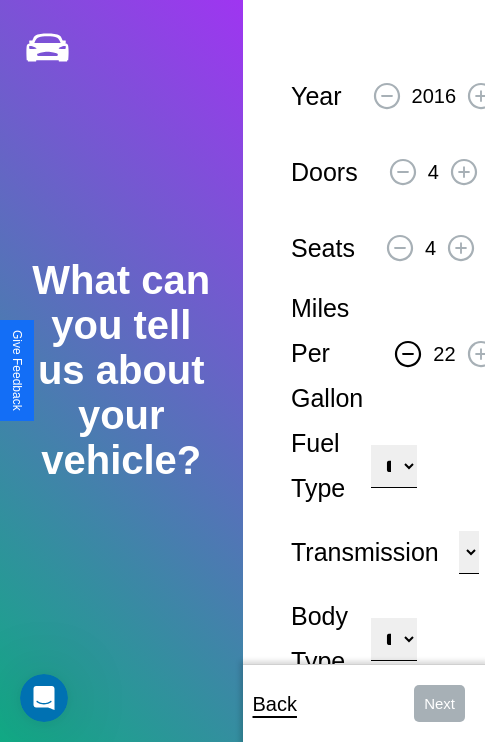 click 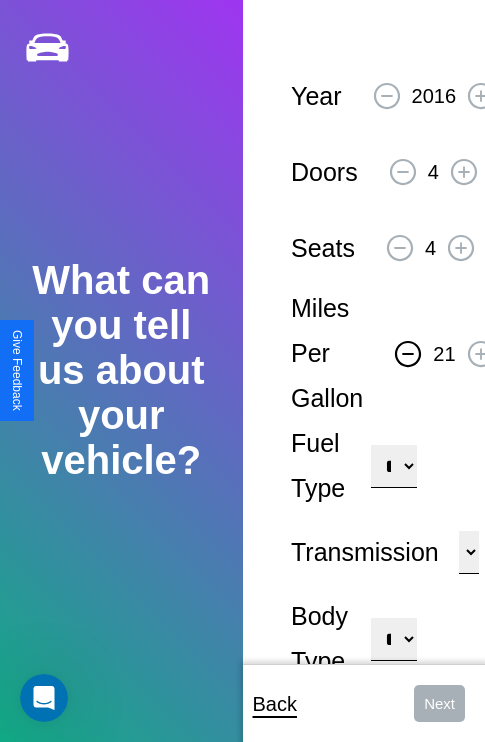 click on "**********" at bounding box center [393, 466] 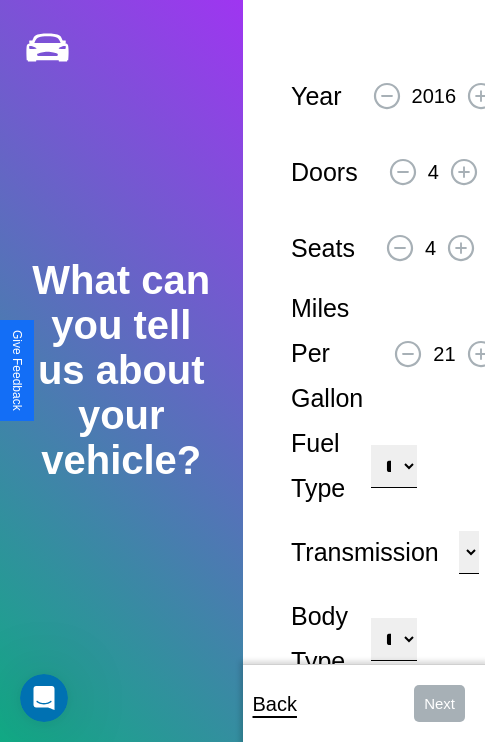 select on "***" 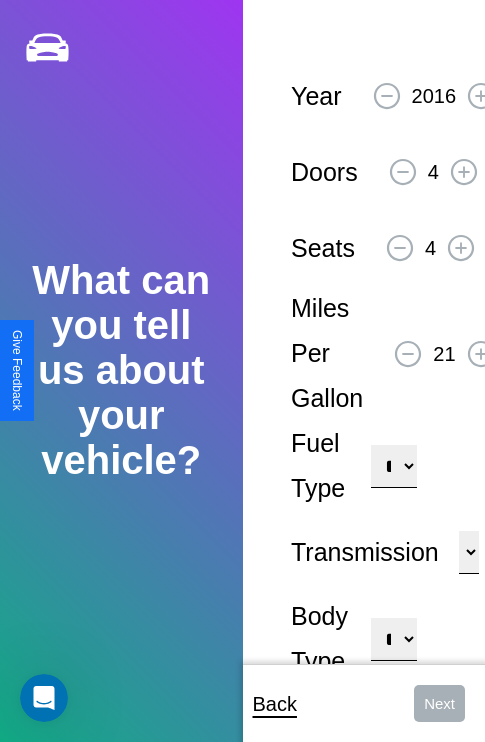 click on "****** ********* ******" at bounding box center (469, 552) 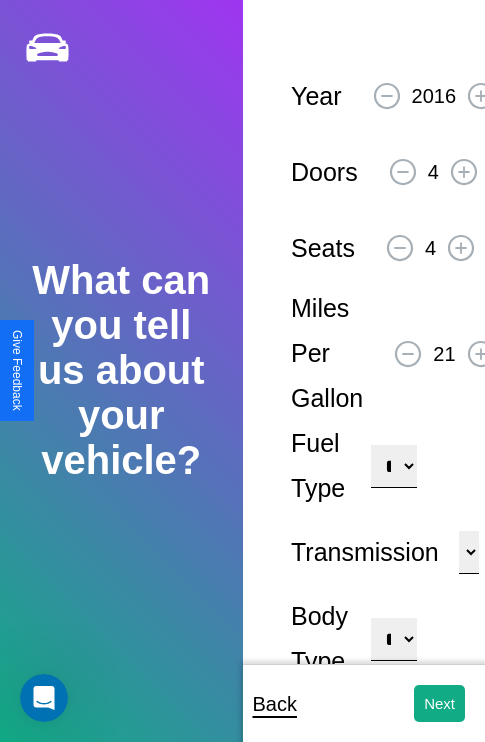 click on "**********" at bounding box center (393, 639) 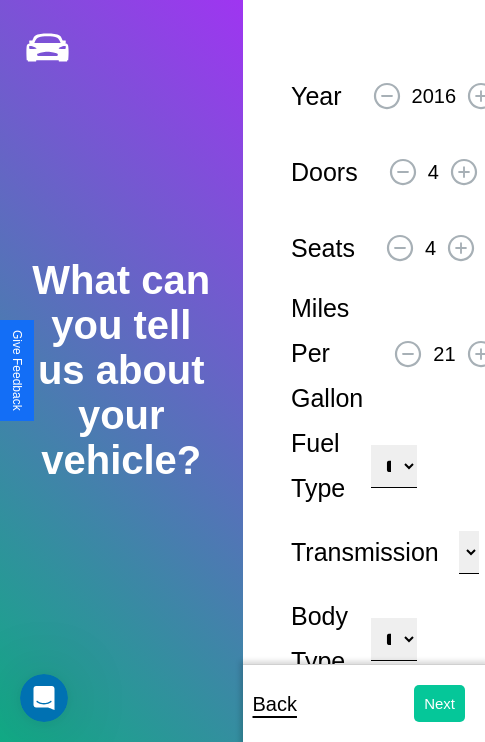 click on "Next" at bounding box center (439, 703) 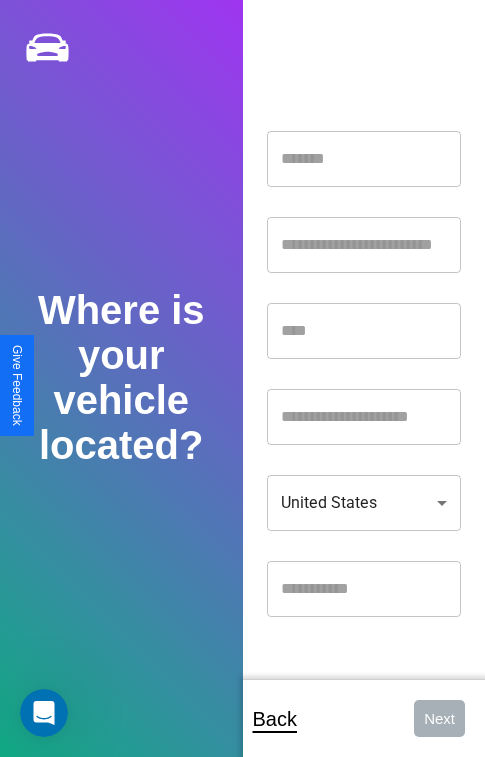click at bounding box center [364, 159] 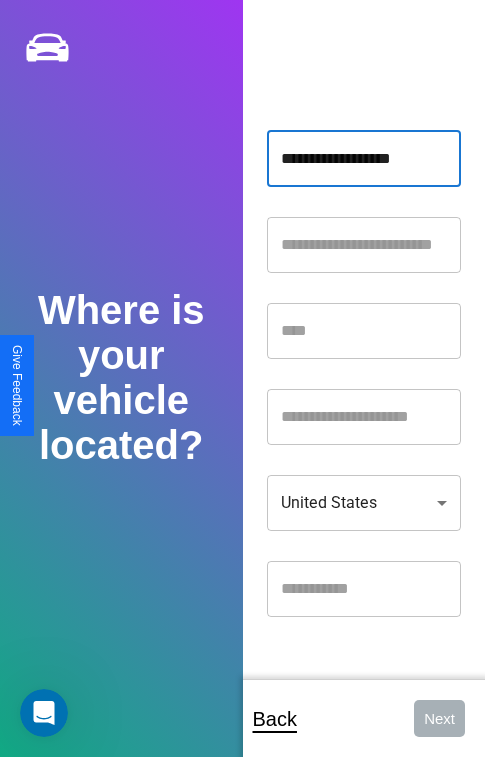 type on "**********" 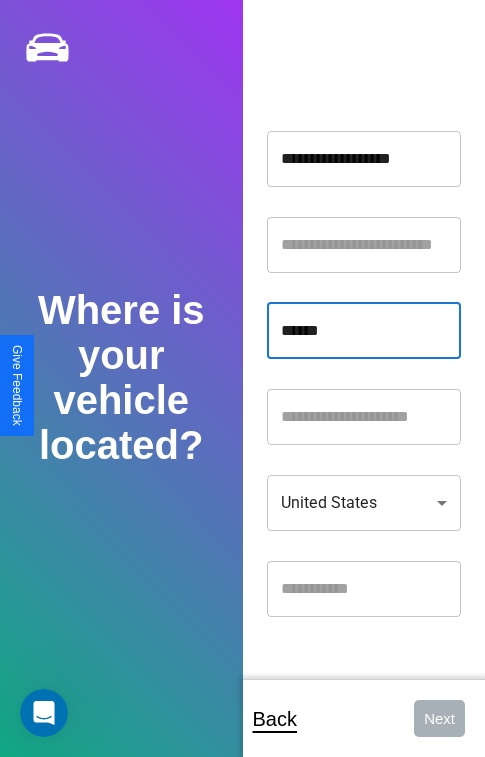 type on "******" 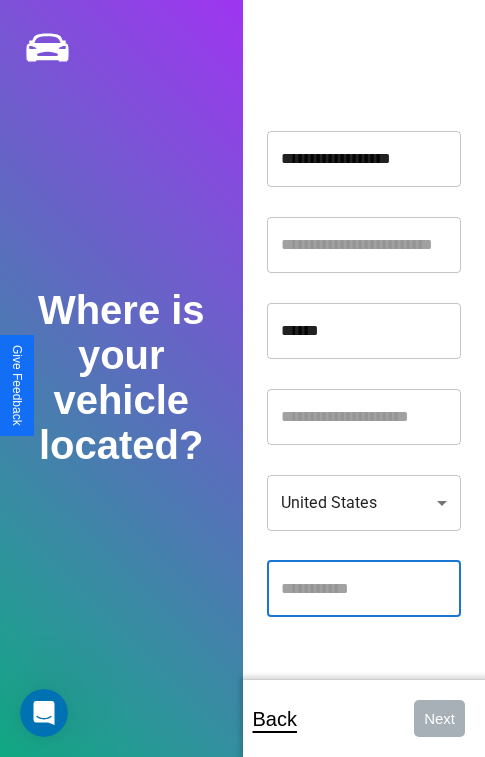 click at bounding box center (364, 589) 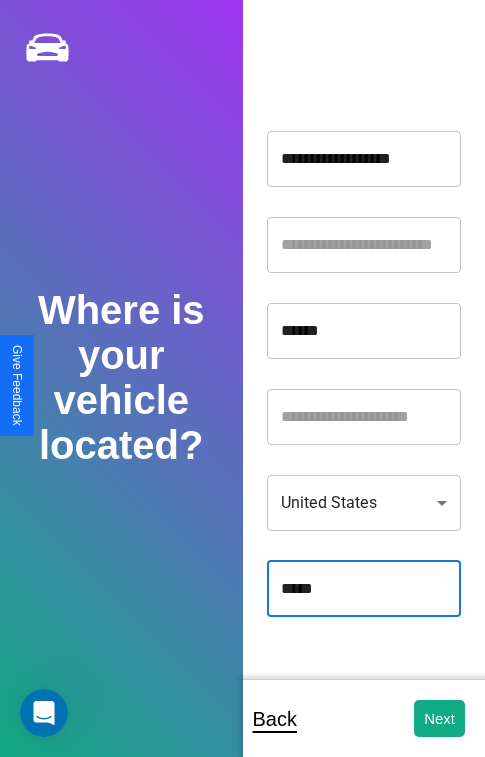 type on "*****" 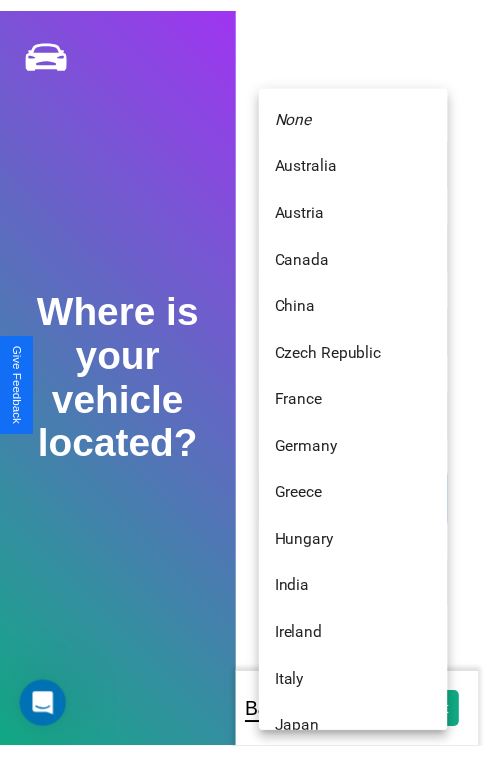 scroll, scrollTop: 459, scrollLeft: 0, axis: vertical 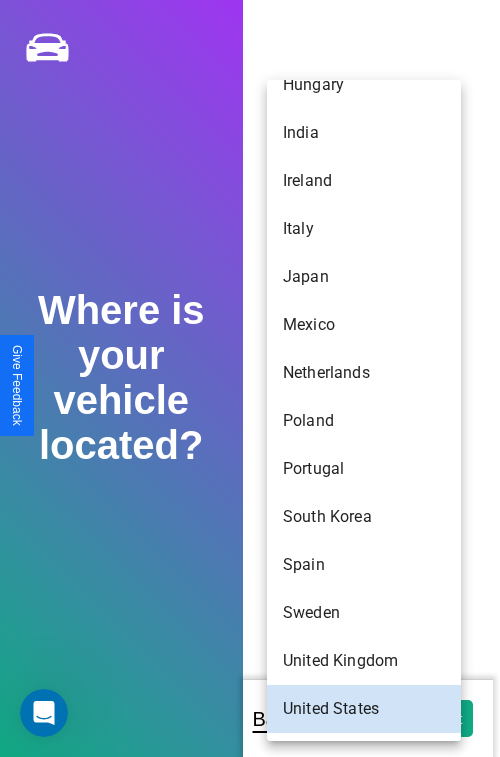 click on "Portugal" at bounding box center [364, 469] 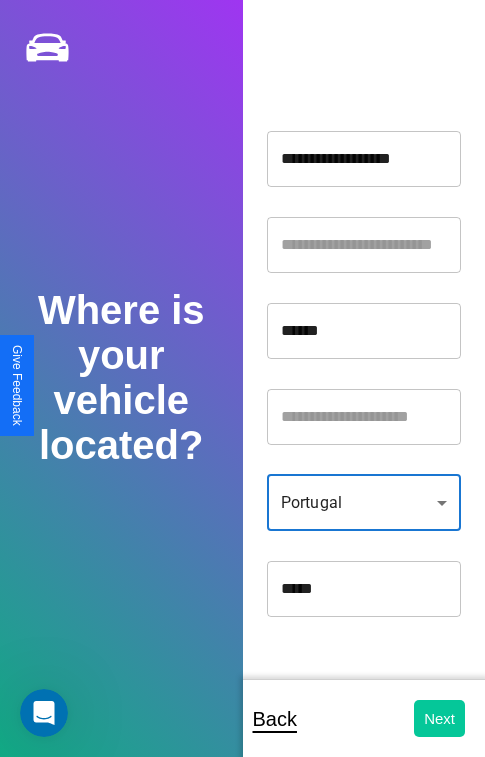 click on "Next" at bounding box center (439, 718) 